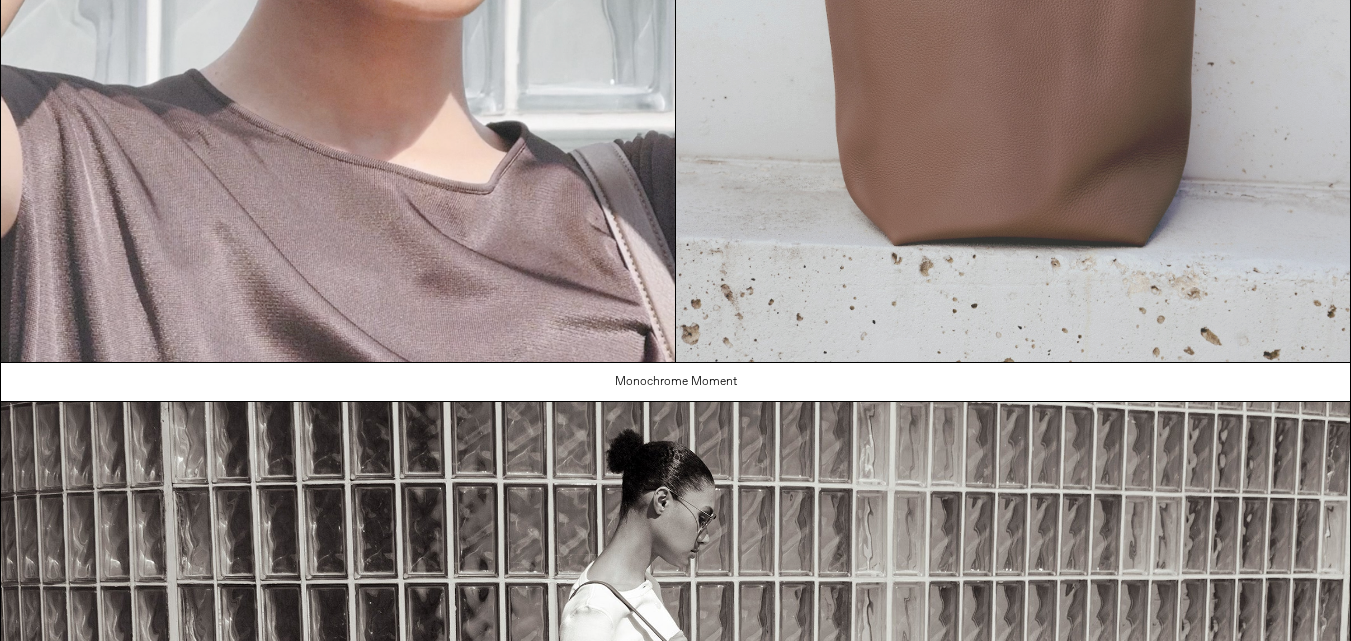 scroll, scrollTop: 600, scrollLeft: 0, axis: vertical 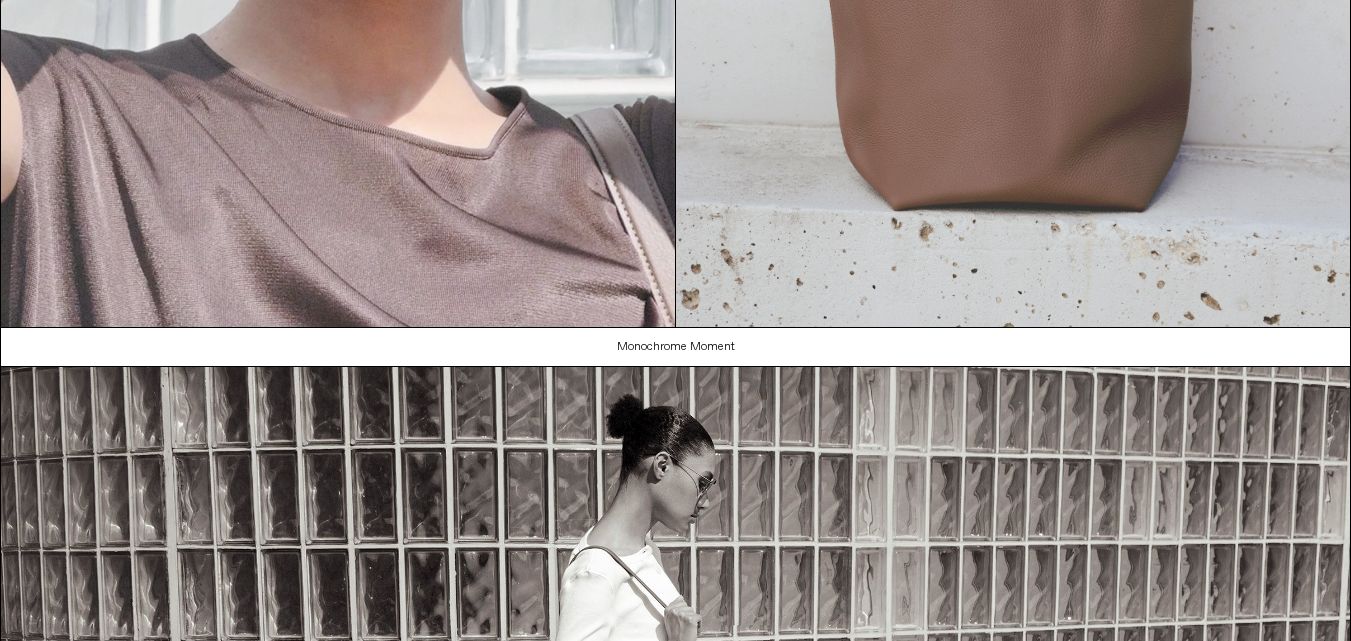 click at bounding box center (1013, -98) 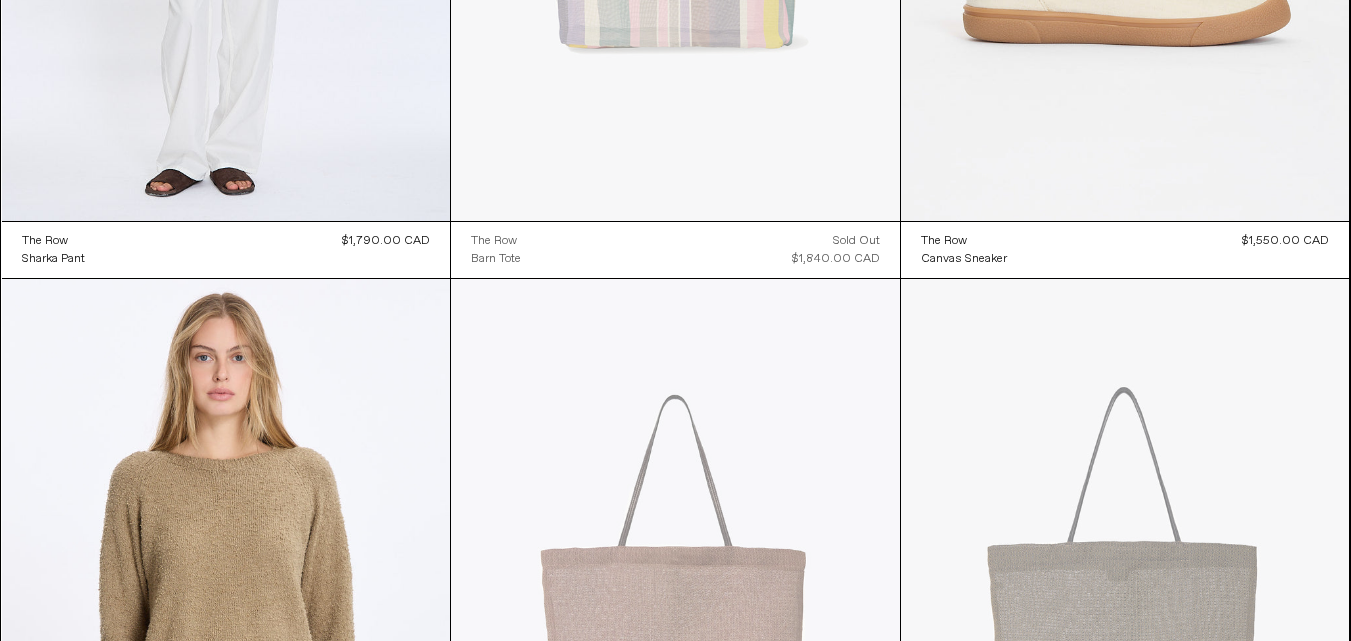 scroll, scrollTop: 0, scrollLeft: 0, axis: both 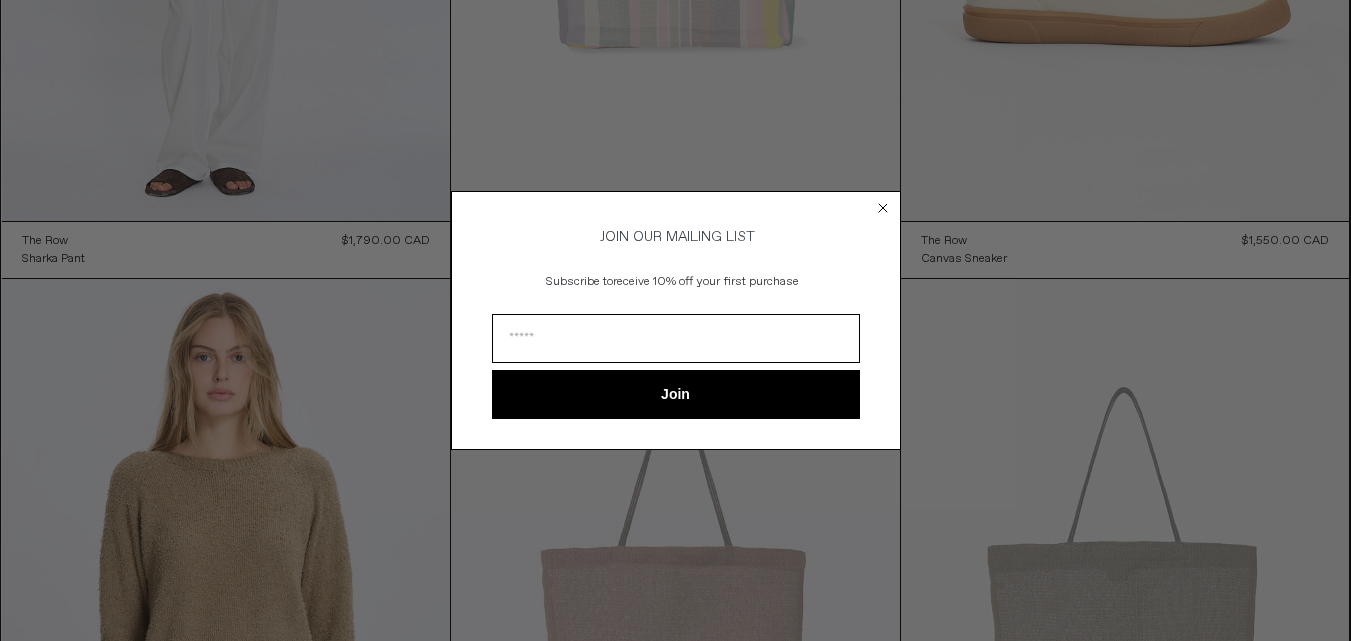 click 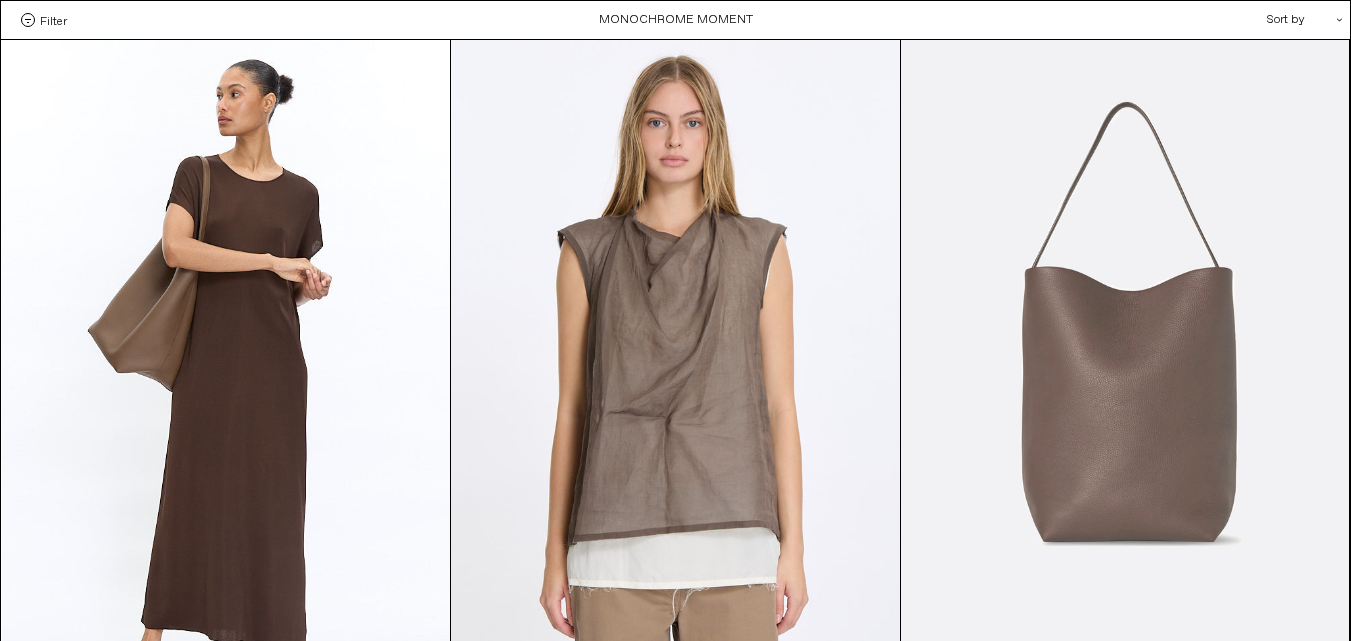 scroll, scrollTop: 0, scrollLeft: 0, axis: both 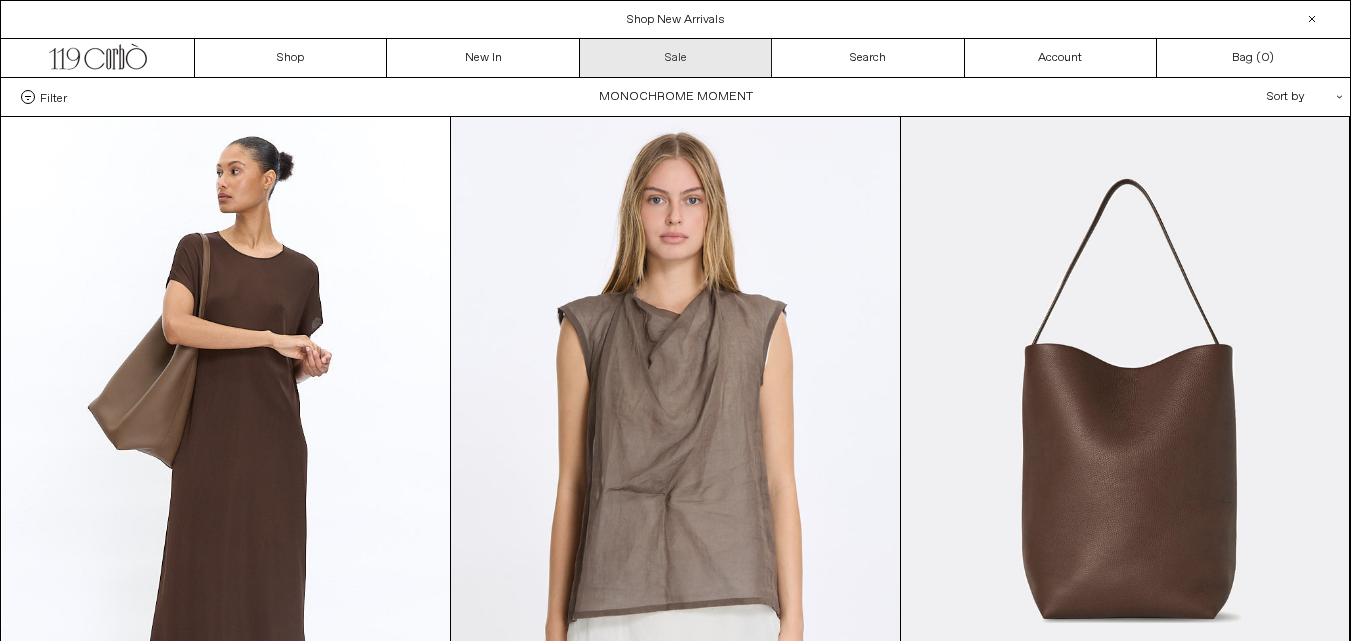 click on "Sale" at bounding box center [676, 58] 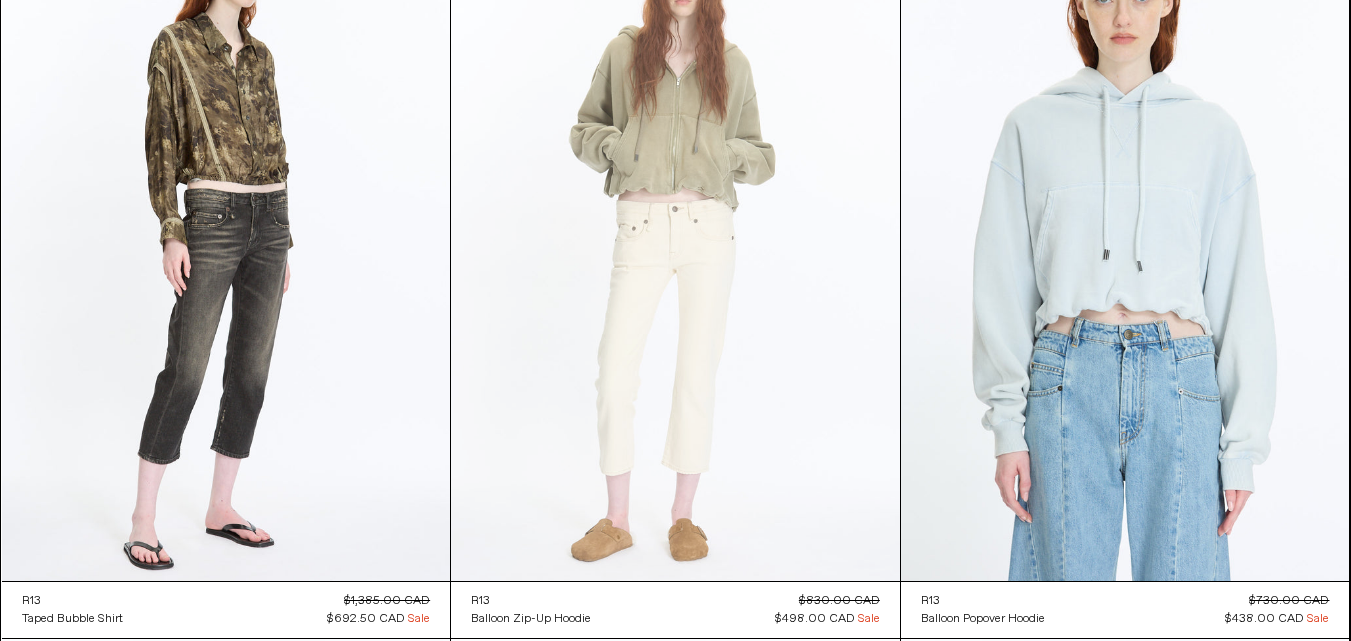 scroll, scrollTop: 17953, scrollLeft: 0, axis: vertical 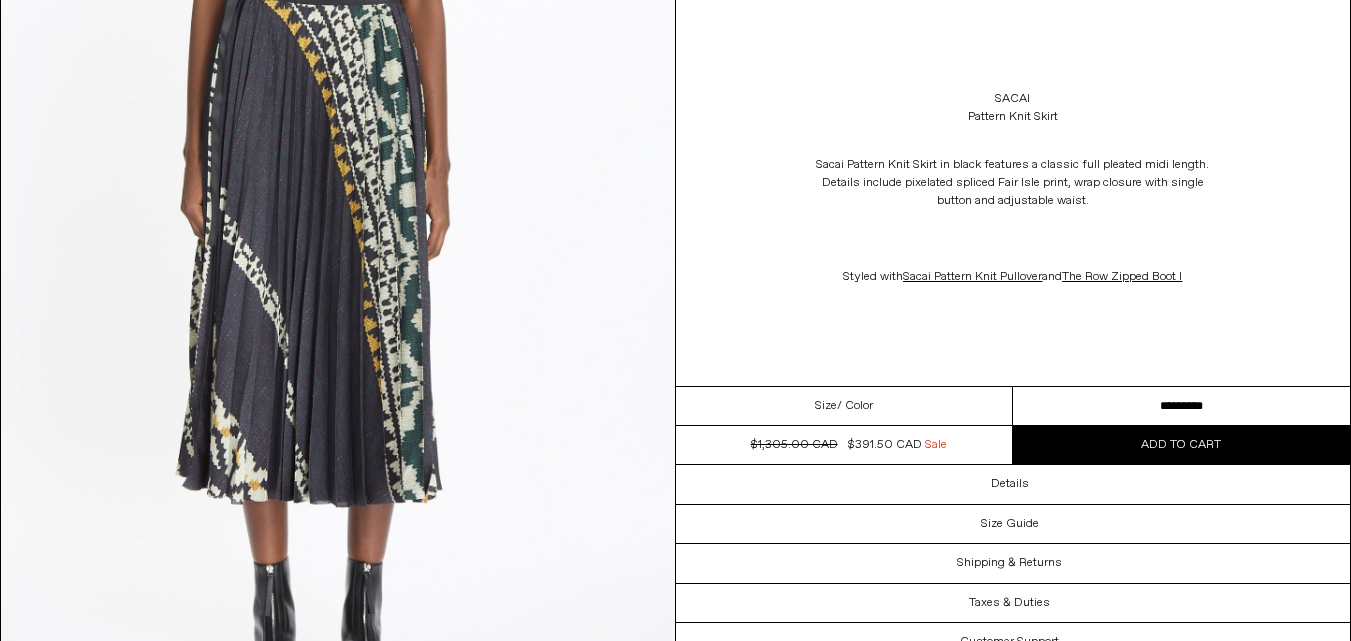click on "Add to cart" at bounding box center [1181, 445] 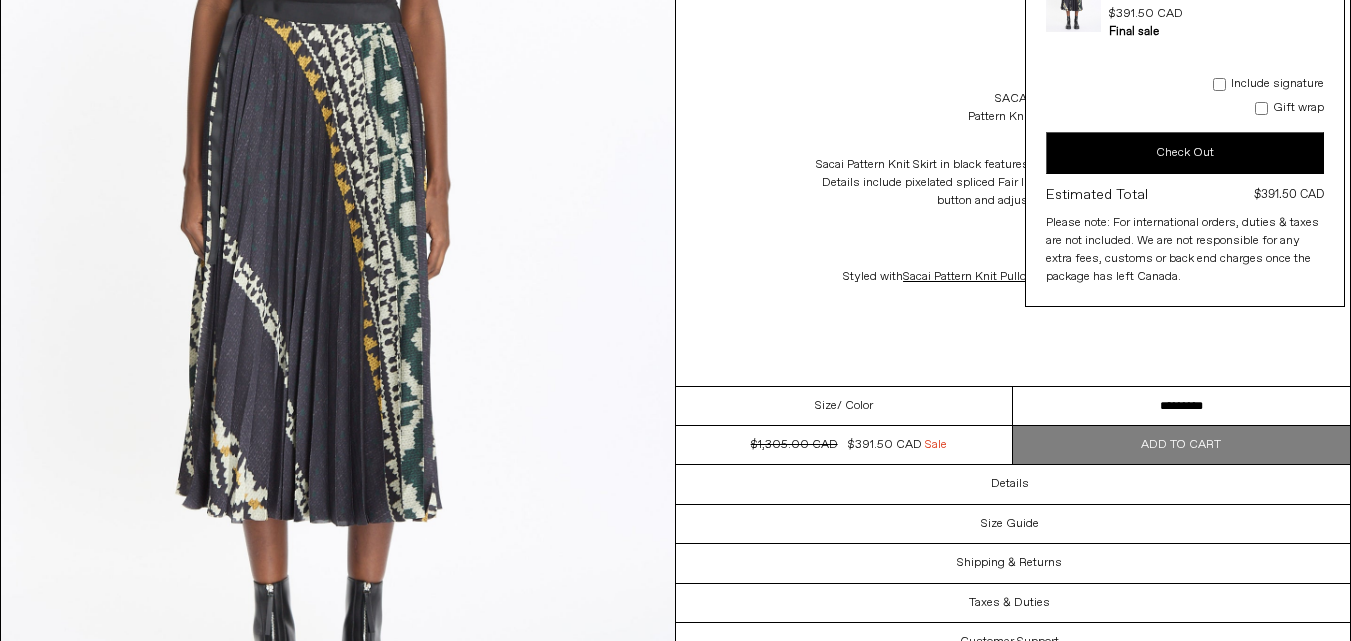 scroll, scrollTop: 0, scrollLeft: 0, axis: both 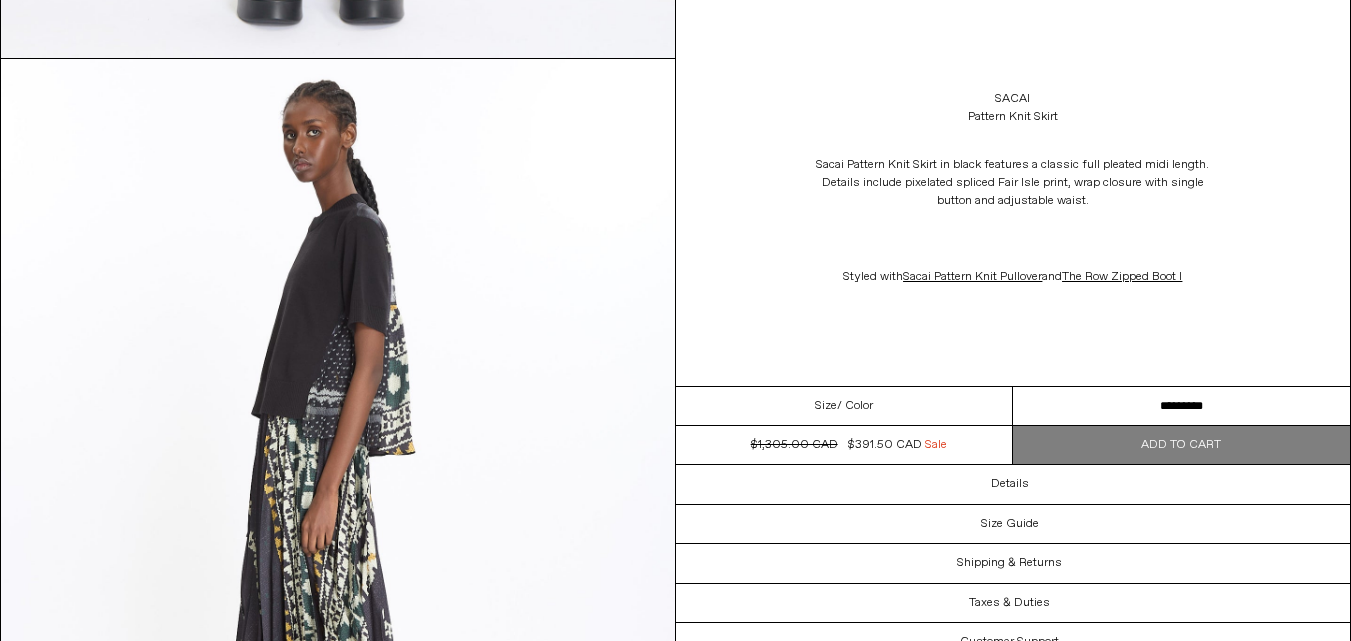 click on "Add to cart" at bounding box center [1181, 445] 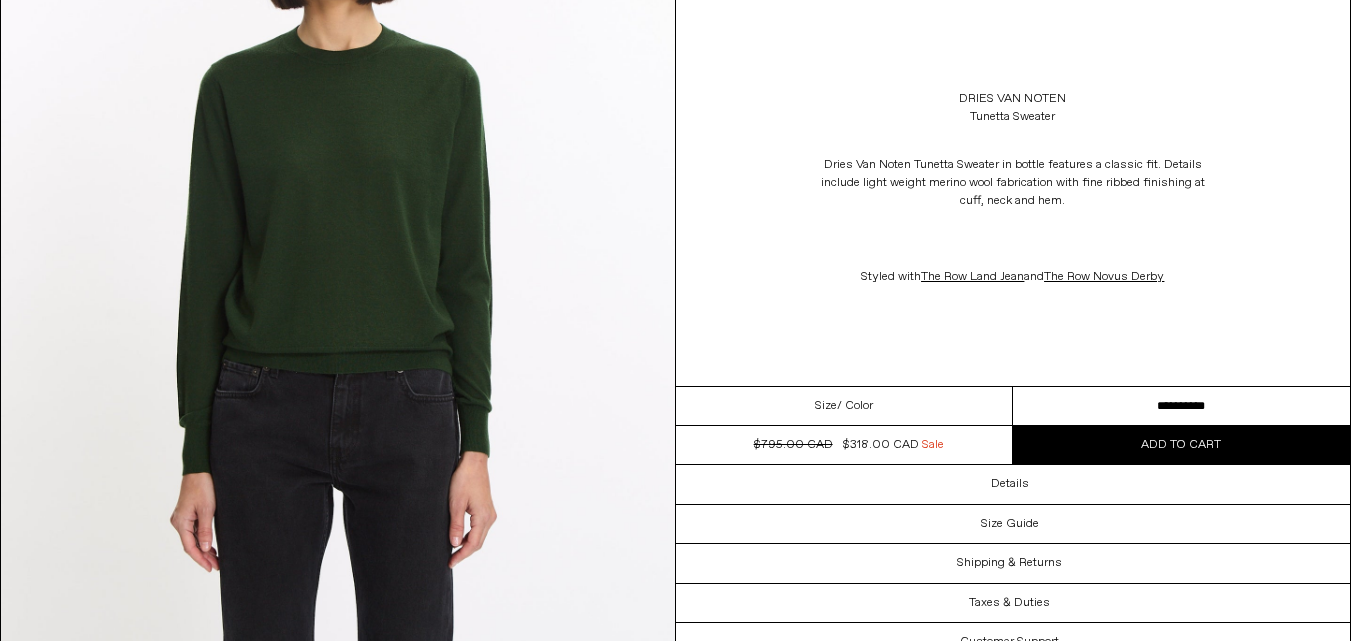 scroll, scrollTop: 400, scrollLeft: 0, axis: vertical 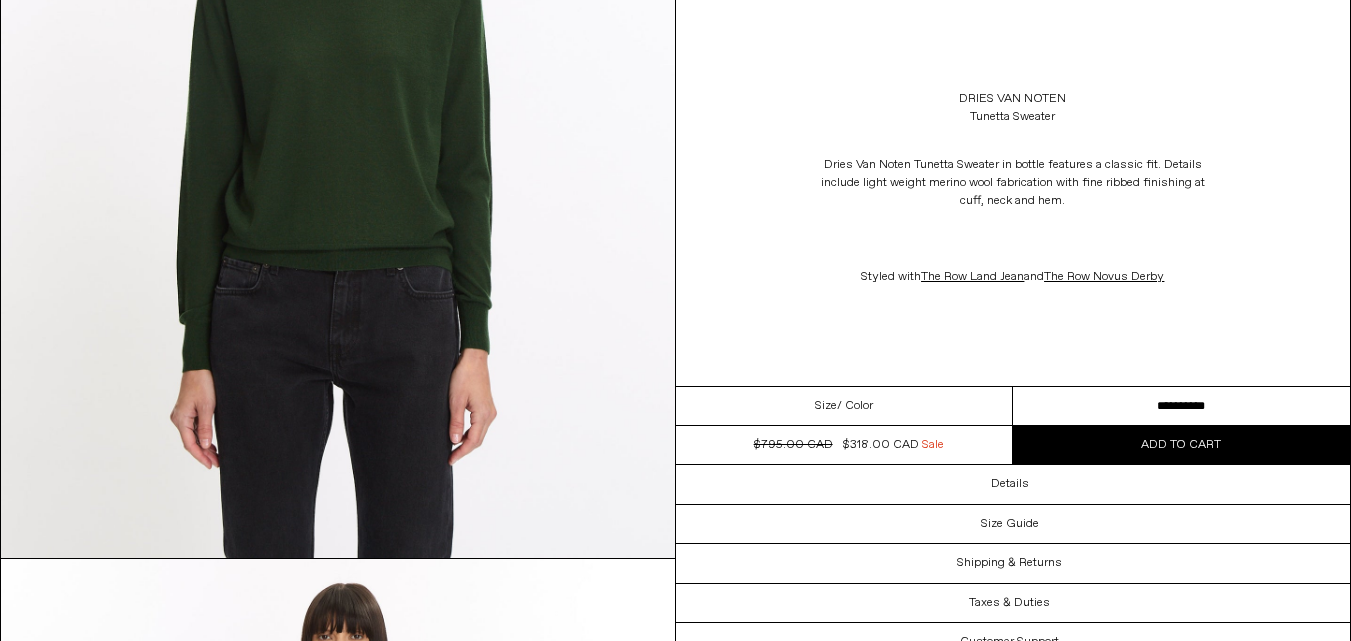 click on "**********" at bounding box center [1181, 406] 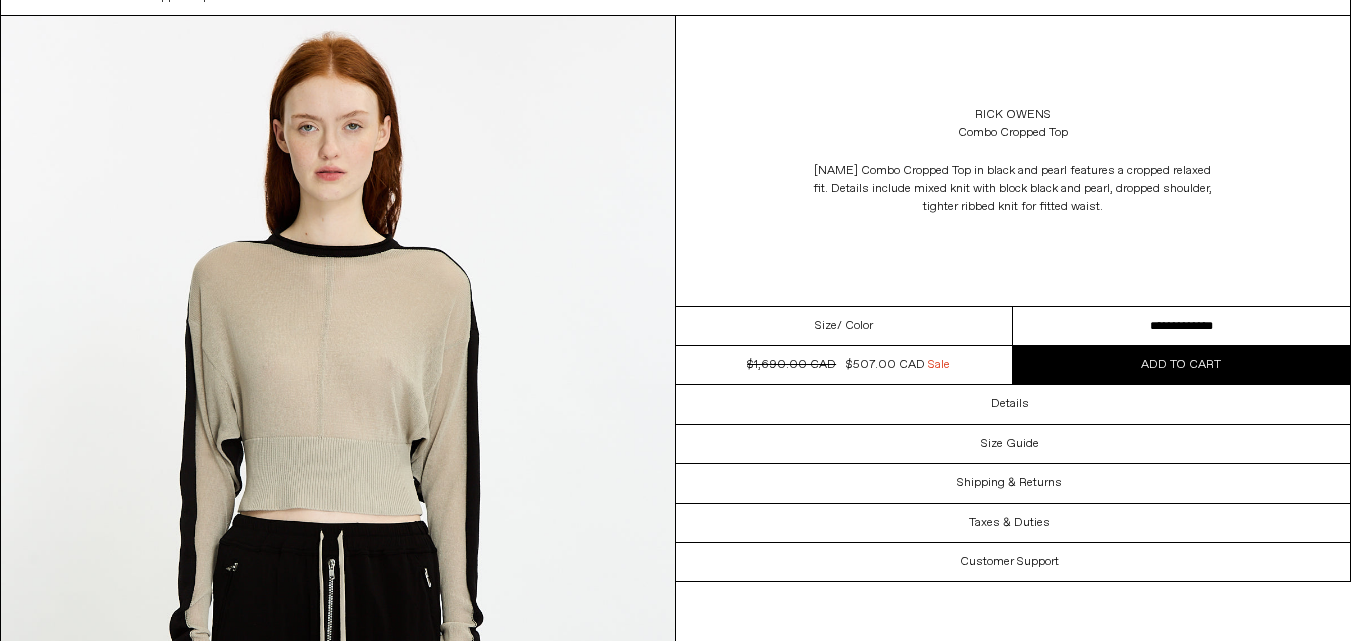 scroll, scrollTop: 300, scrollLeft: 0, axis: vertical 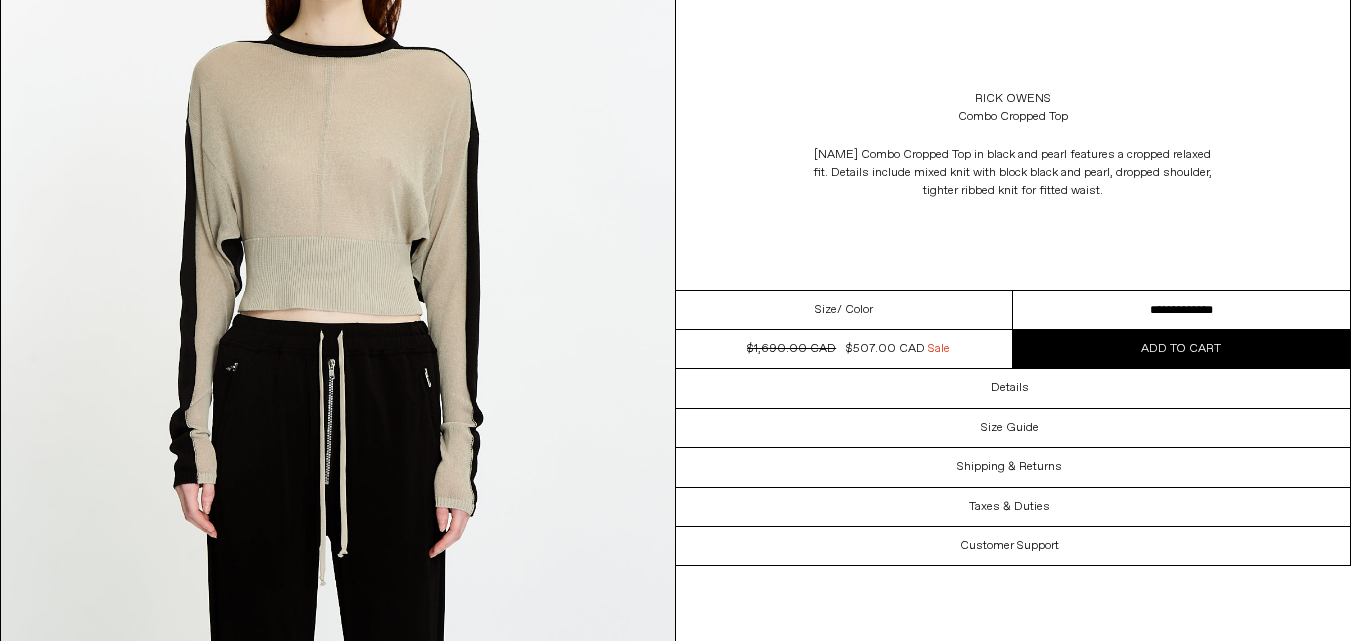 click on "**********" at bounding box center [1181, 310] 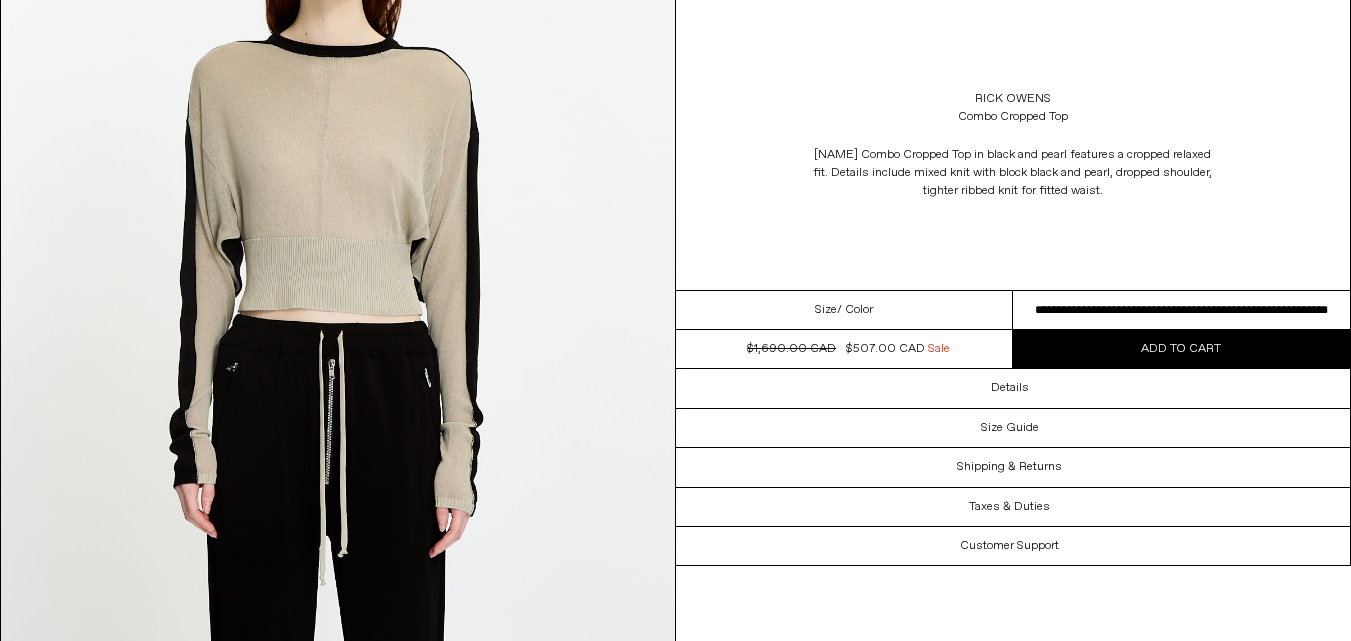 click on "**********" at bounding box center [1181, 310] 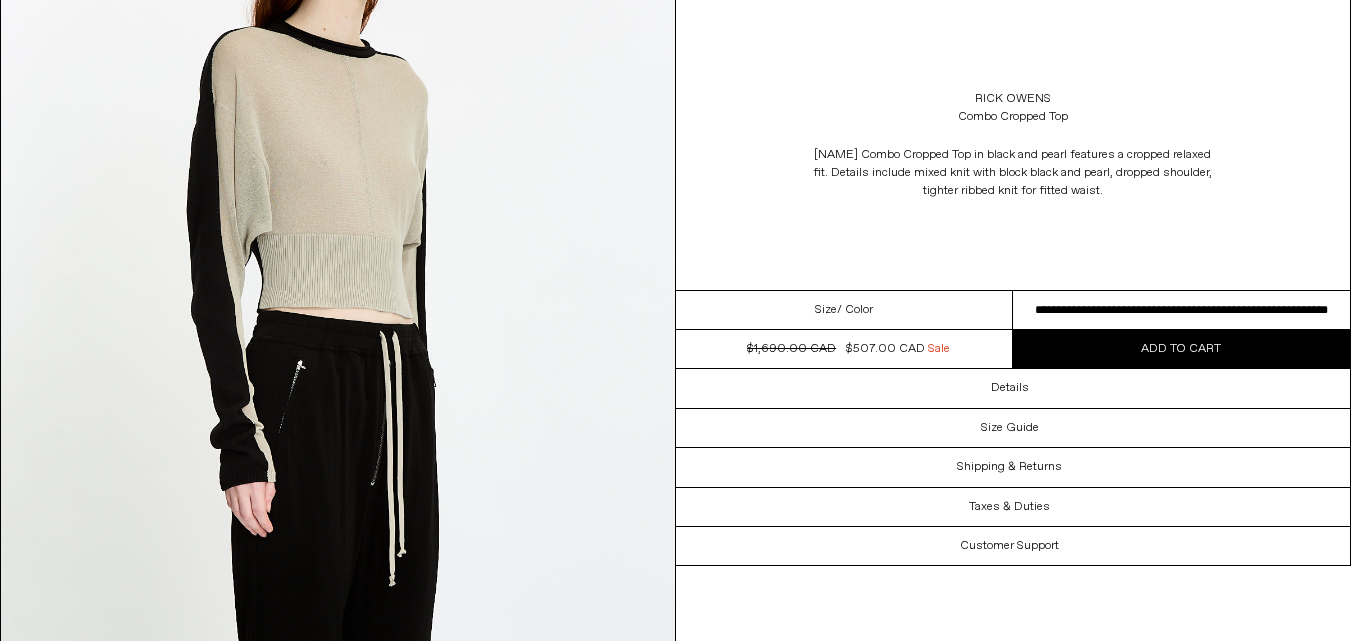 scroll, scrollTop: 1900, scrollLeft: 0, axis: vertical 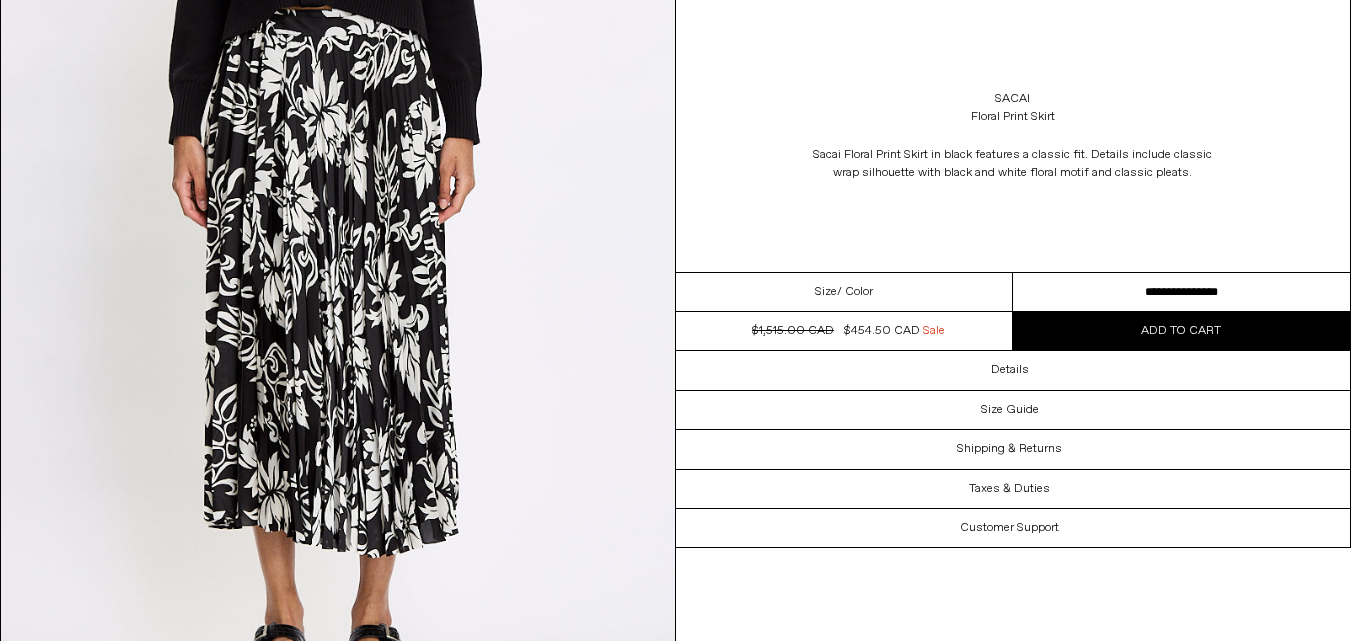 click on "**********" at bounding box center (1181, 292) 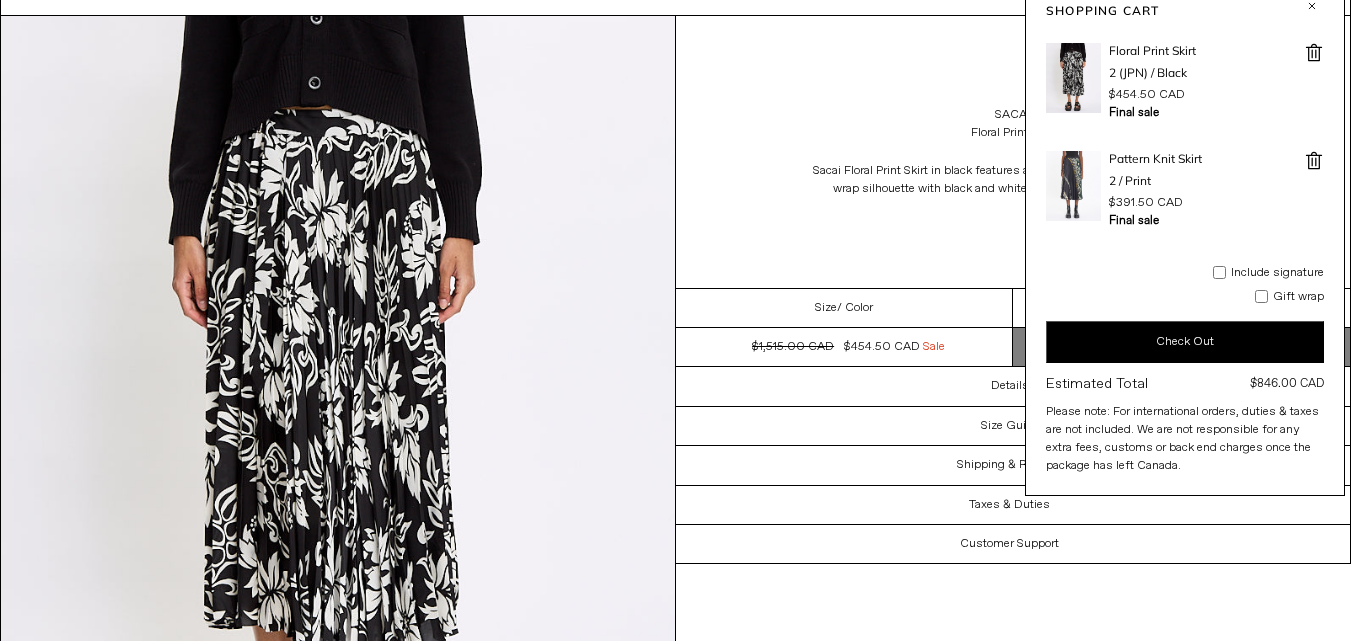 scroll, scrollTop: 0, scrollLeft: 0, axis: both 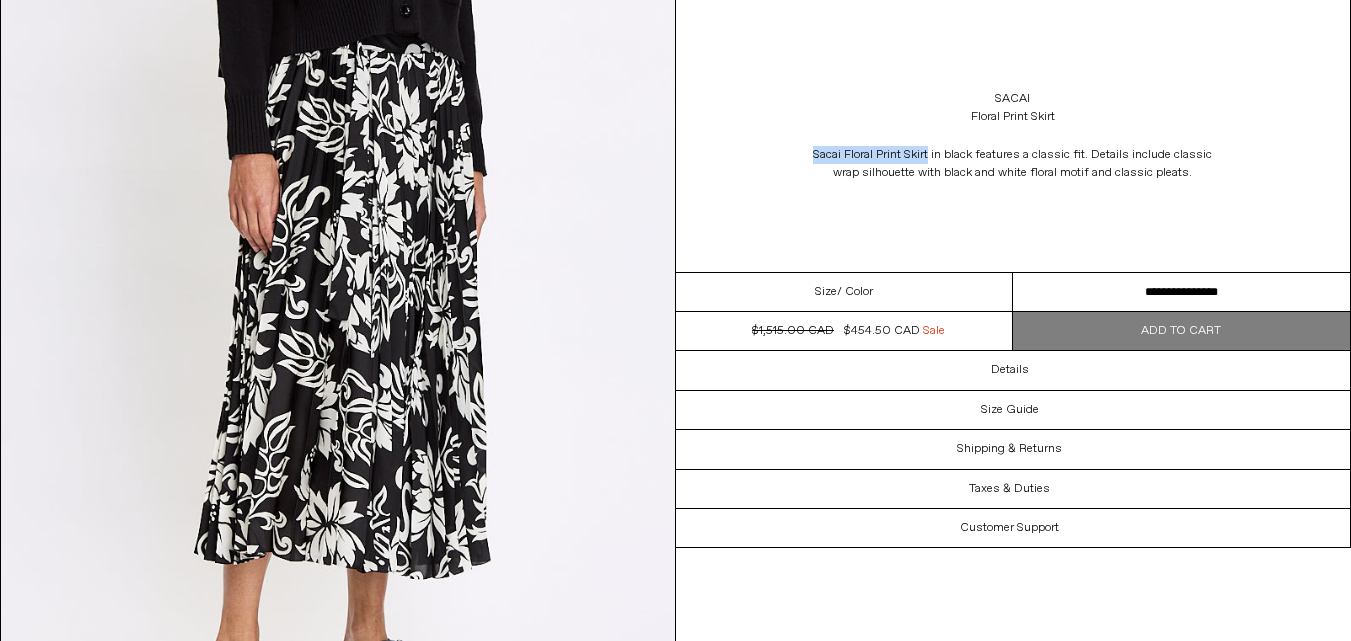 drag, startPoint x: 818, startPoint y: 154, endPoint x: 934, endPoint y: 147, distance: 116.21101 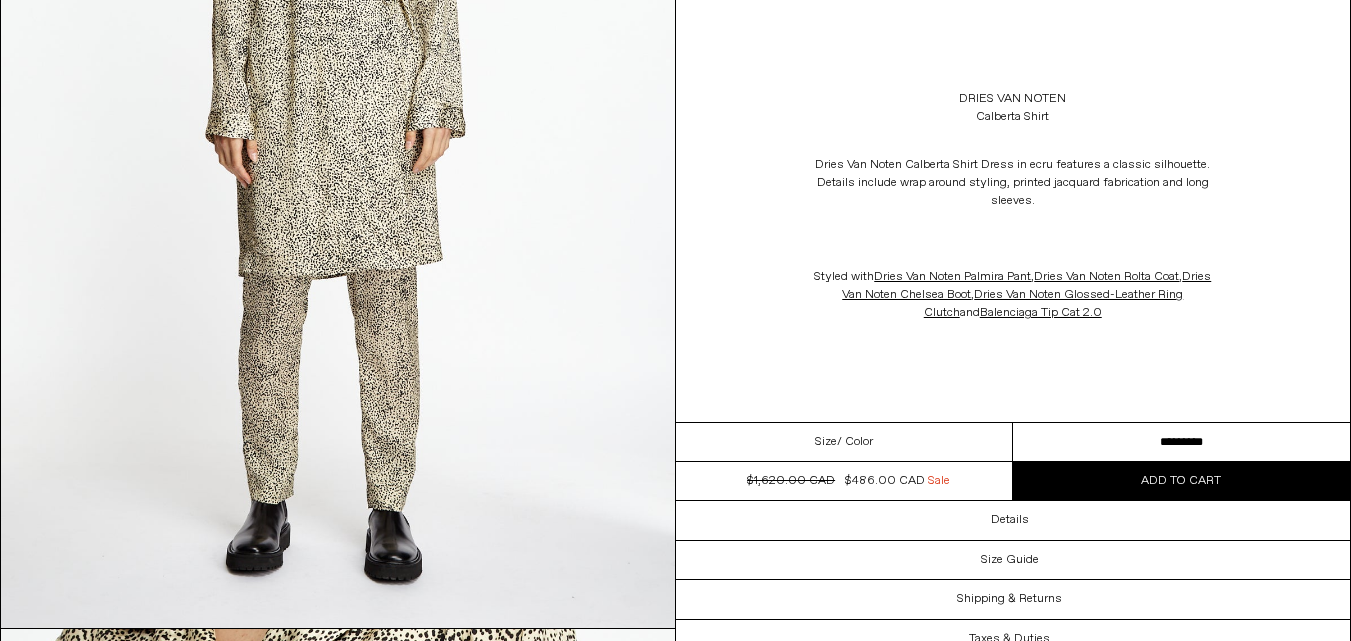 scroll, scrollTop: 2100, scrollLeft: 0, axis: vertical 